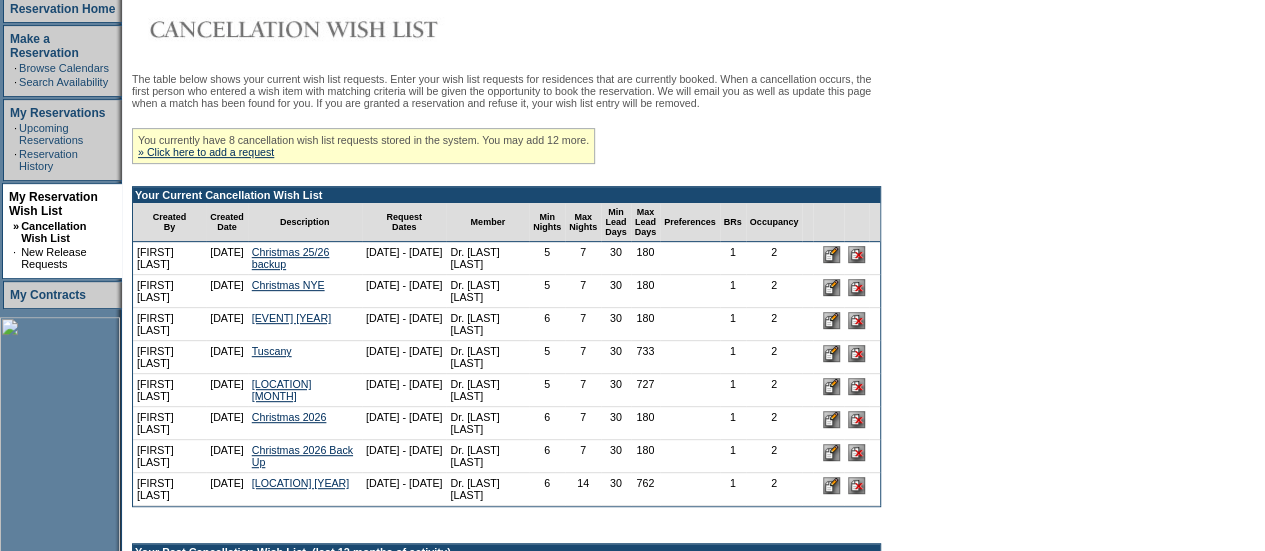 scroll, scrollTop: 348, scrollLeft: 0, axis: vertical 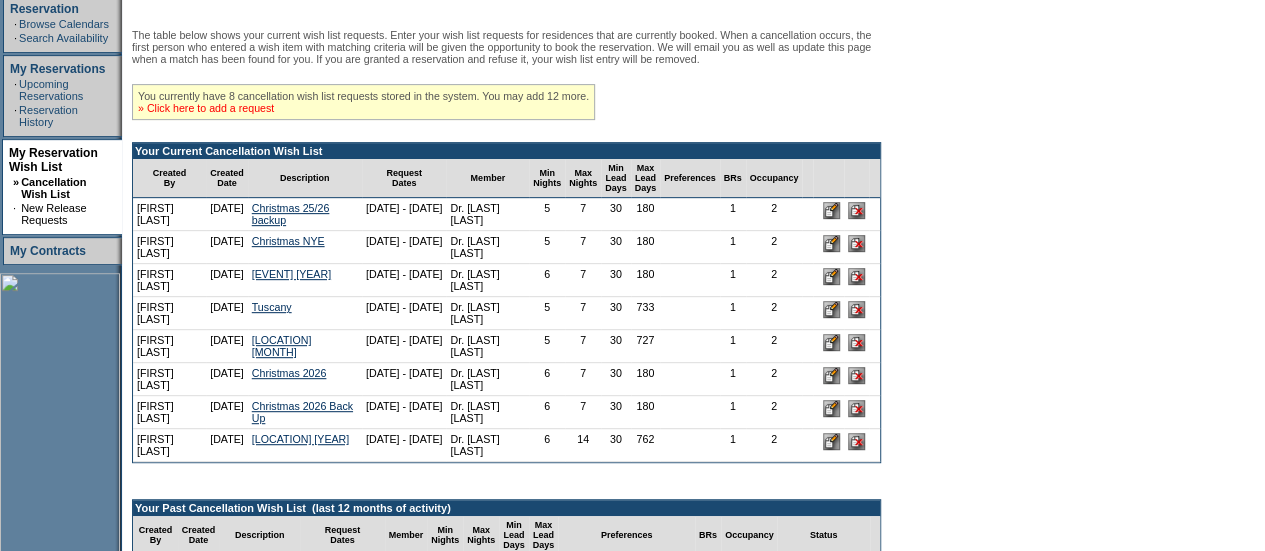click on "» Click here to add a request" at bounding box center [206, 108] 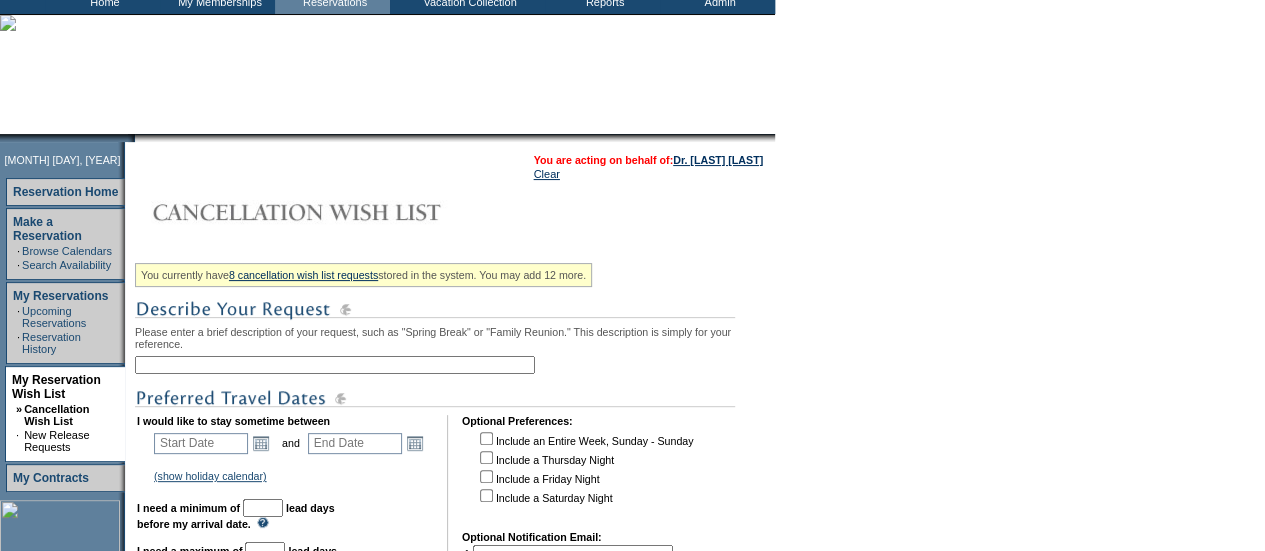 scroll, scrollTop: 122, scrollLeft: 0, axis: vertical 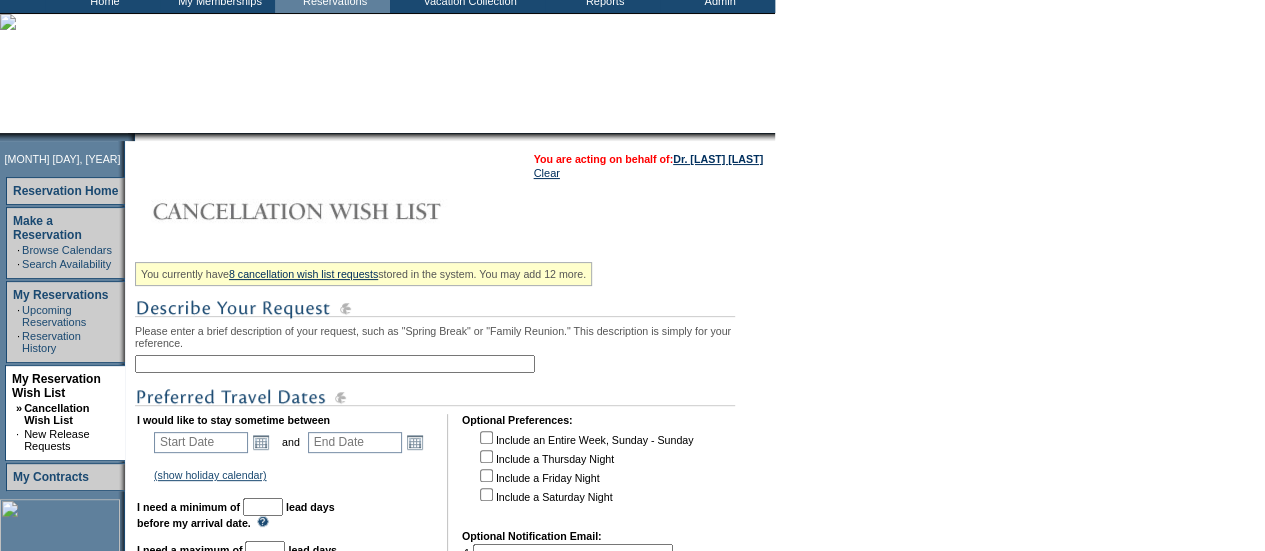 click at bounding box center (335, 364) 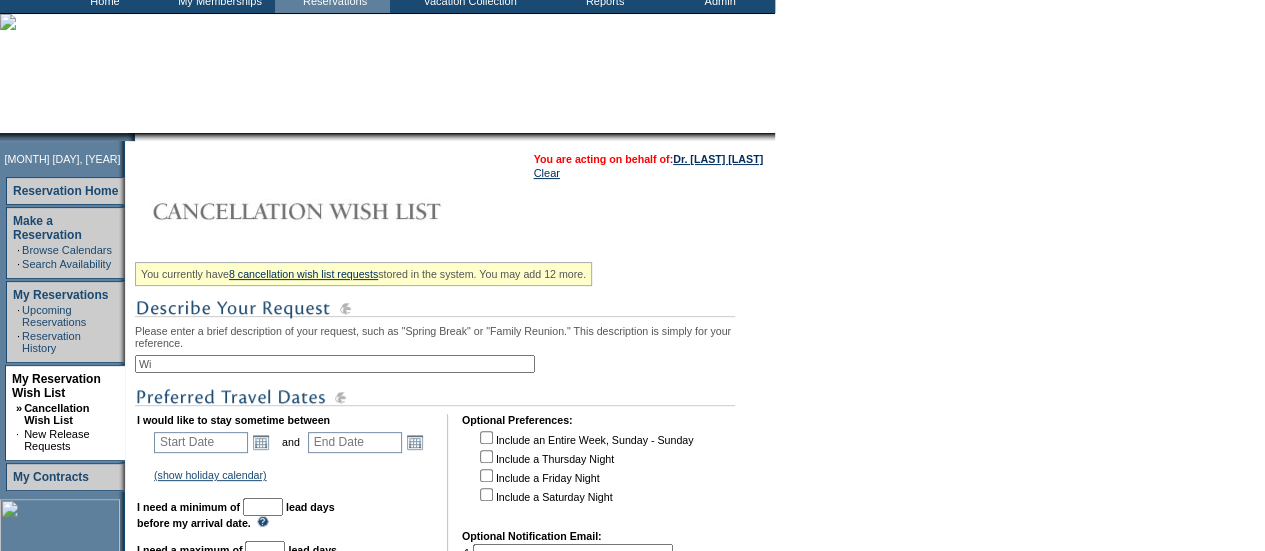 type on "W" 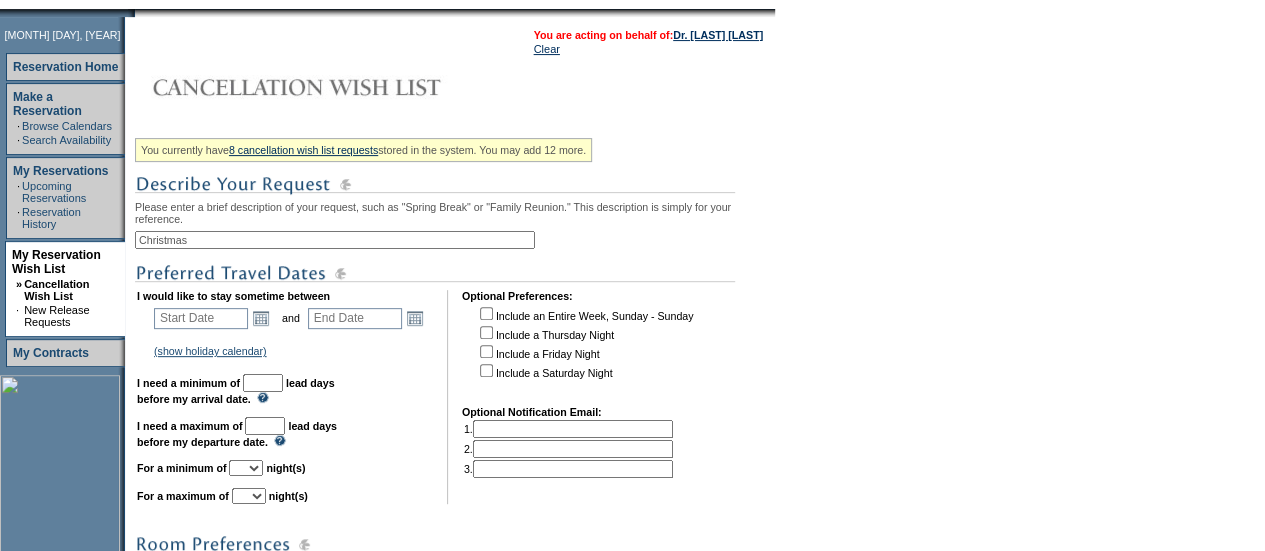 scroll, scrollTop: 277, scrollLeft: 0, axis: vertical 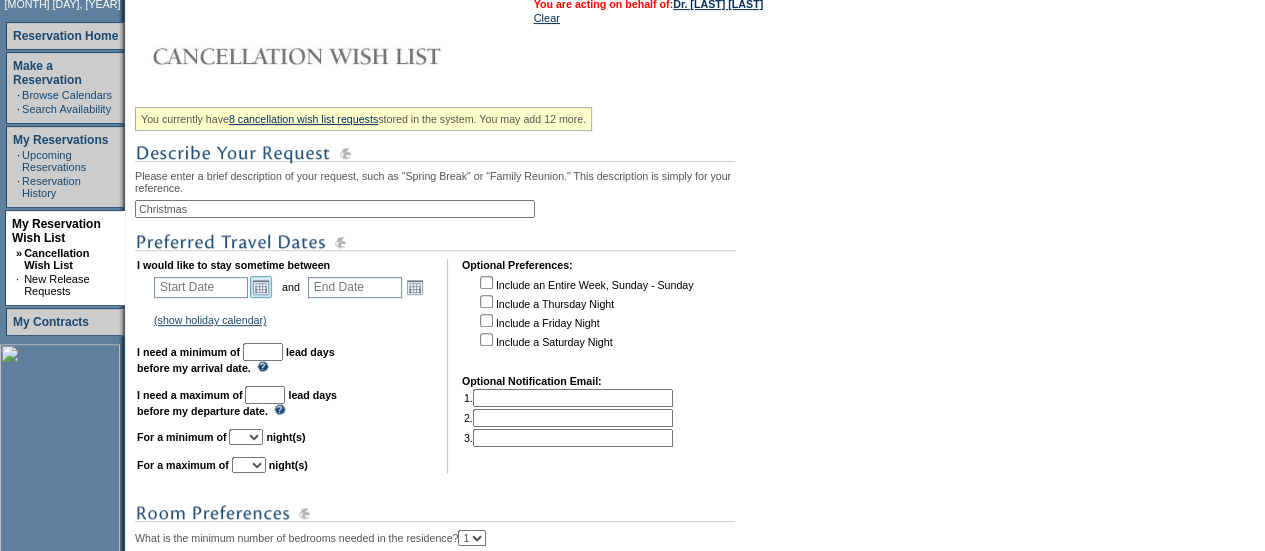 type on "Christmas" 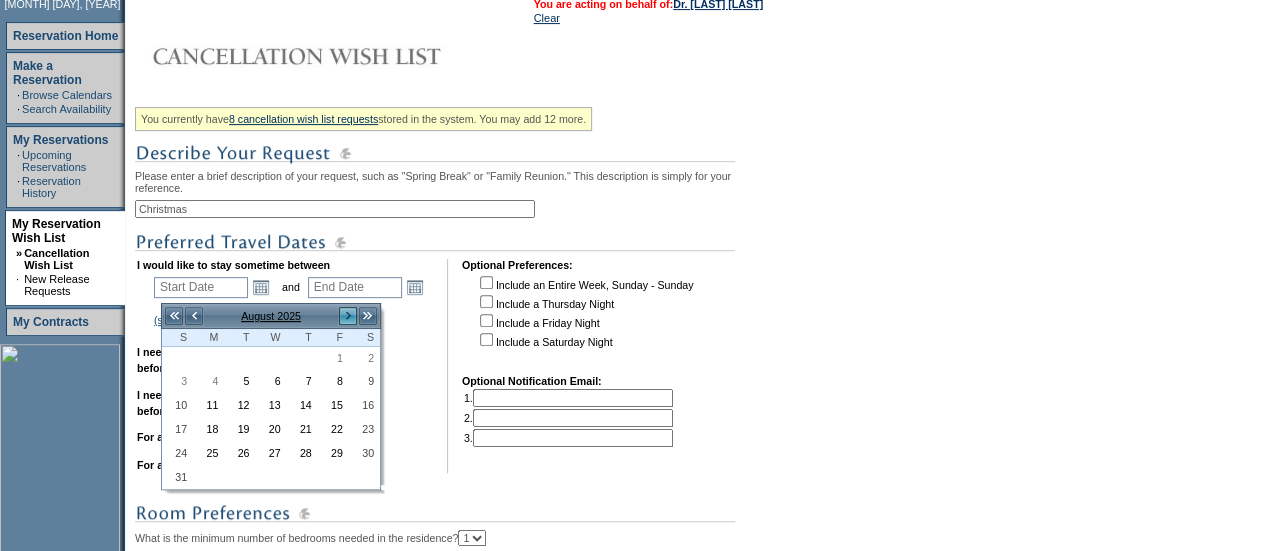 click on ">" at bounding box center (348, 316) 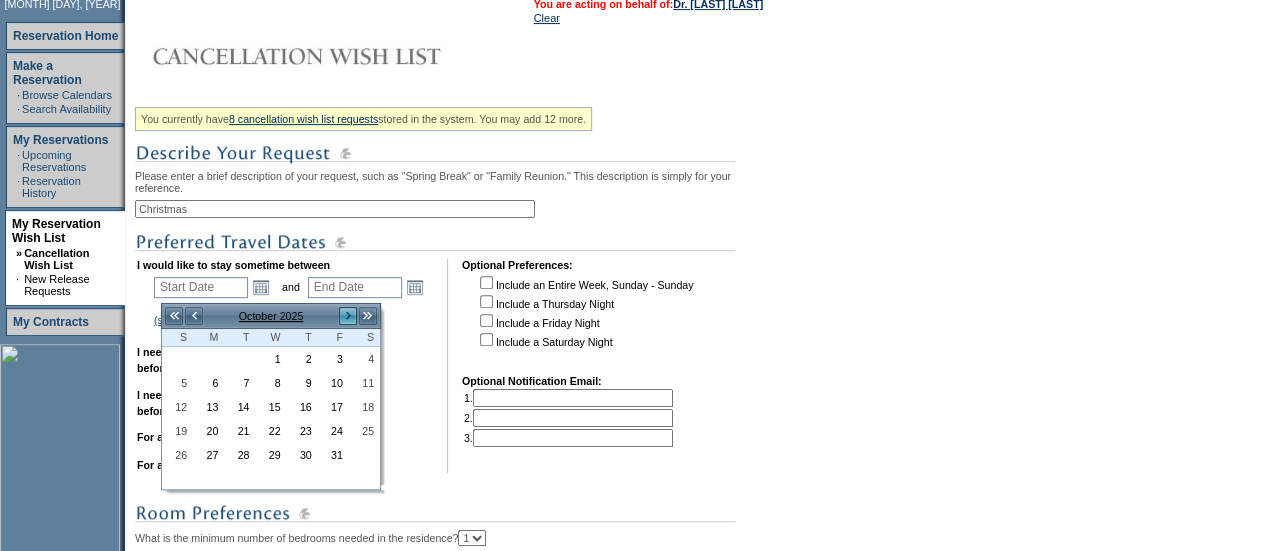 click on ">" at bounding box center (348, 316) 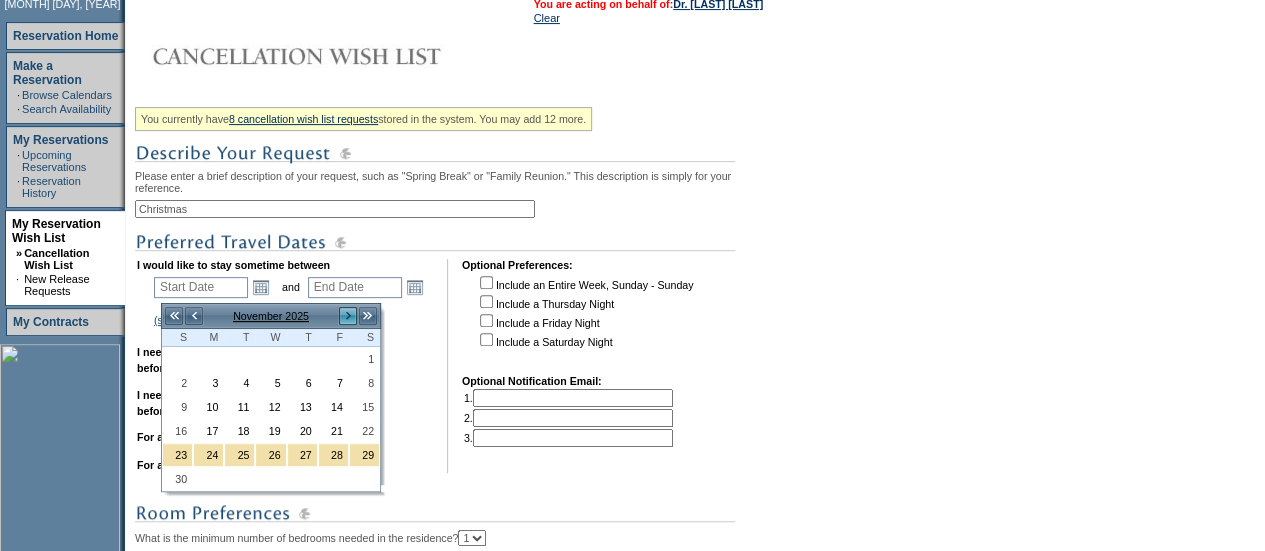 click on ">" at bounding box center (348, 316) 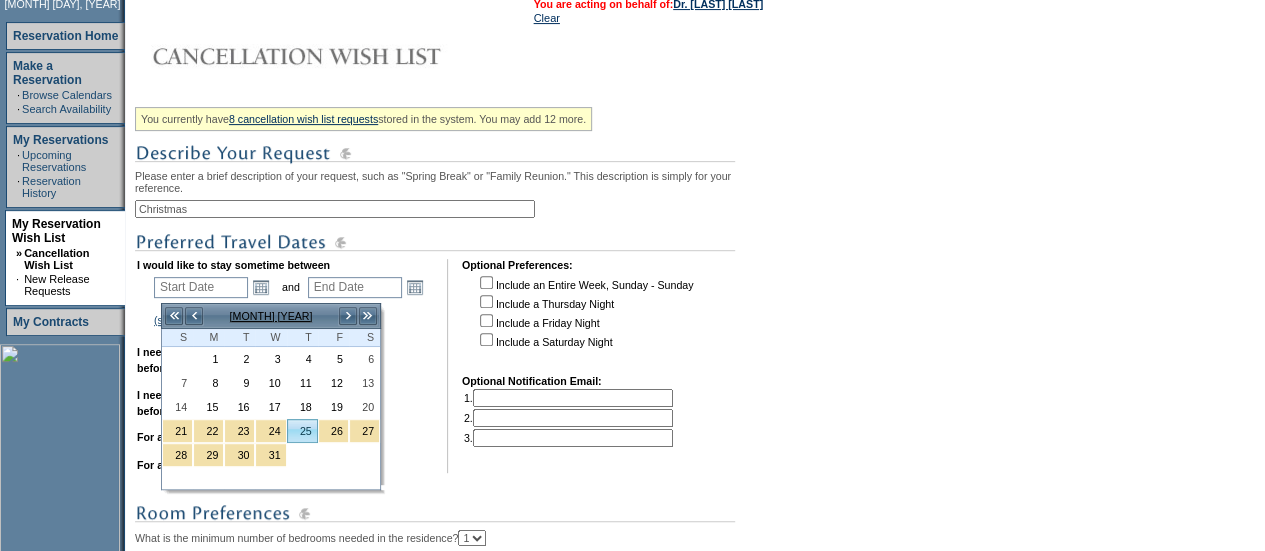 click on "25" at bounding box center [302, 431] 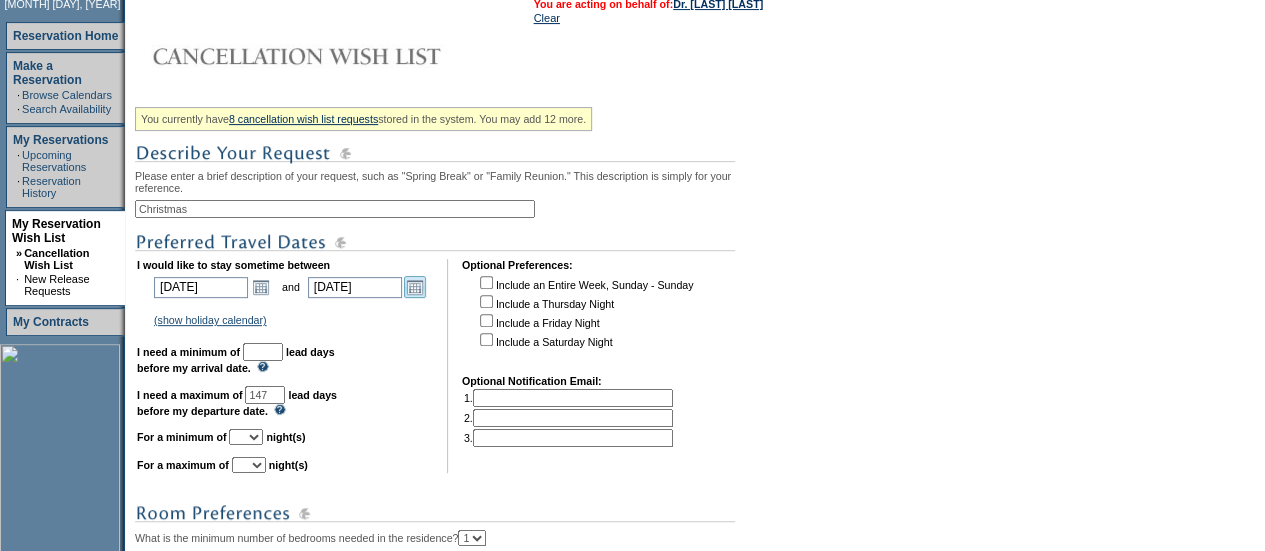 click on "Open the calendar popup." at bounding box center (415, 287) 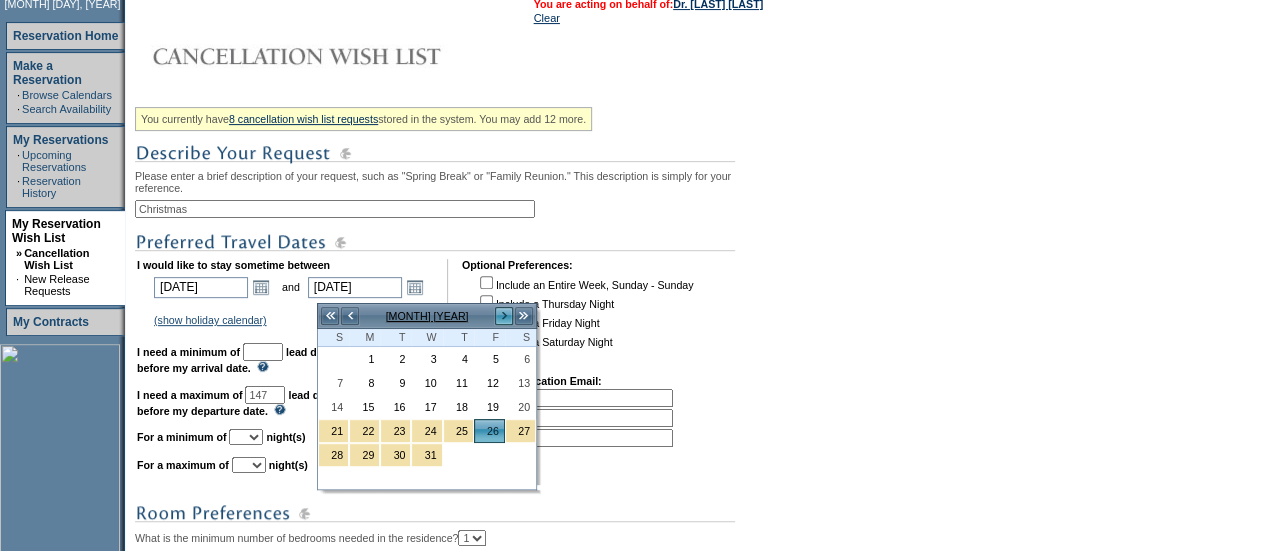 click on ">" at bounding box center [504, 316] 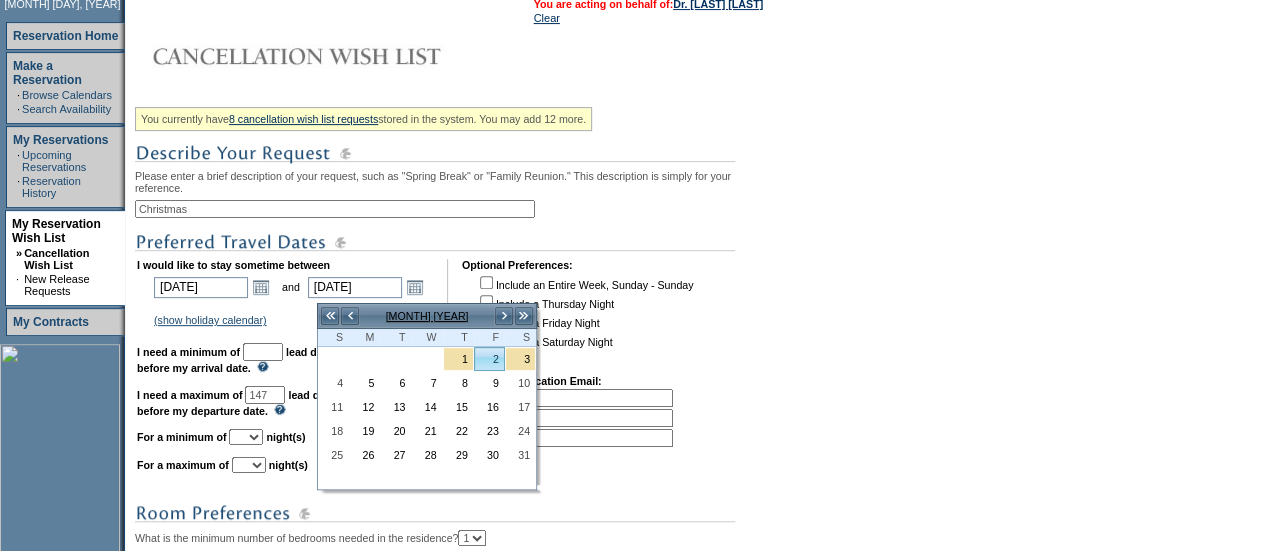 click on "2" at bounding box center [489, 359] 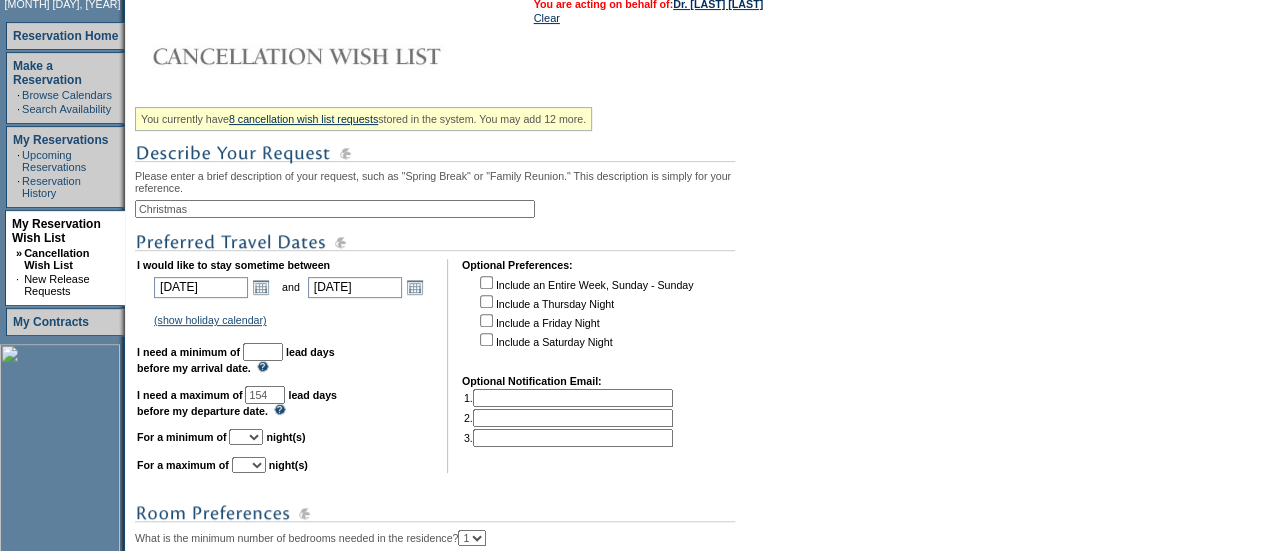 click at bounding box center [263, 352] 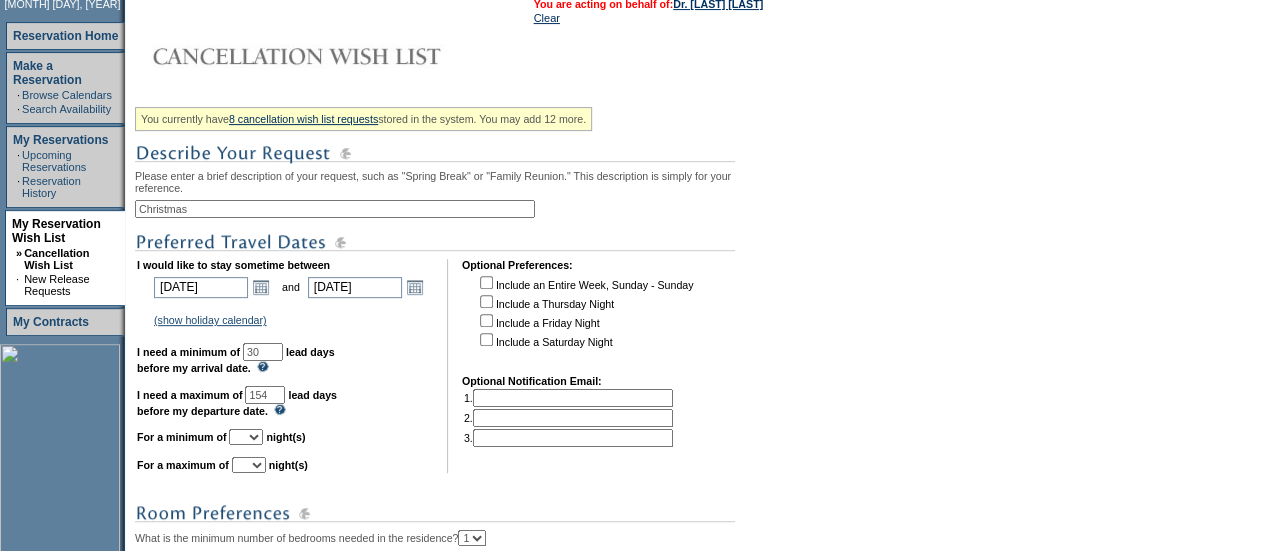 type on "30" 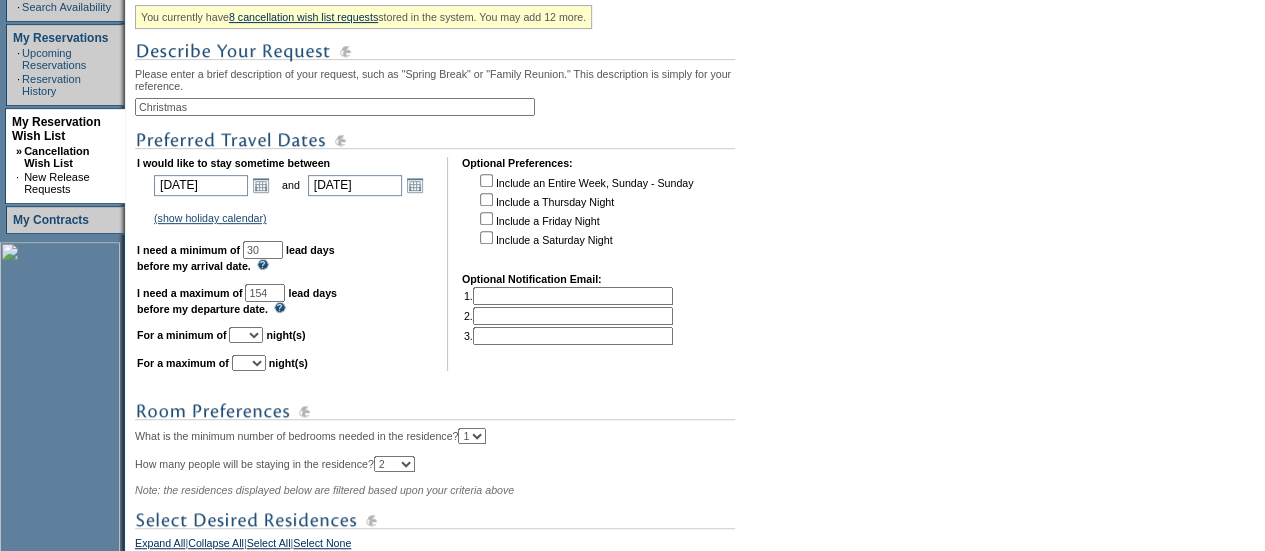 scroll, scrollTop: 380, scrollLeft: 0, axis: vertical 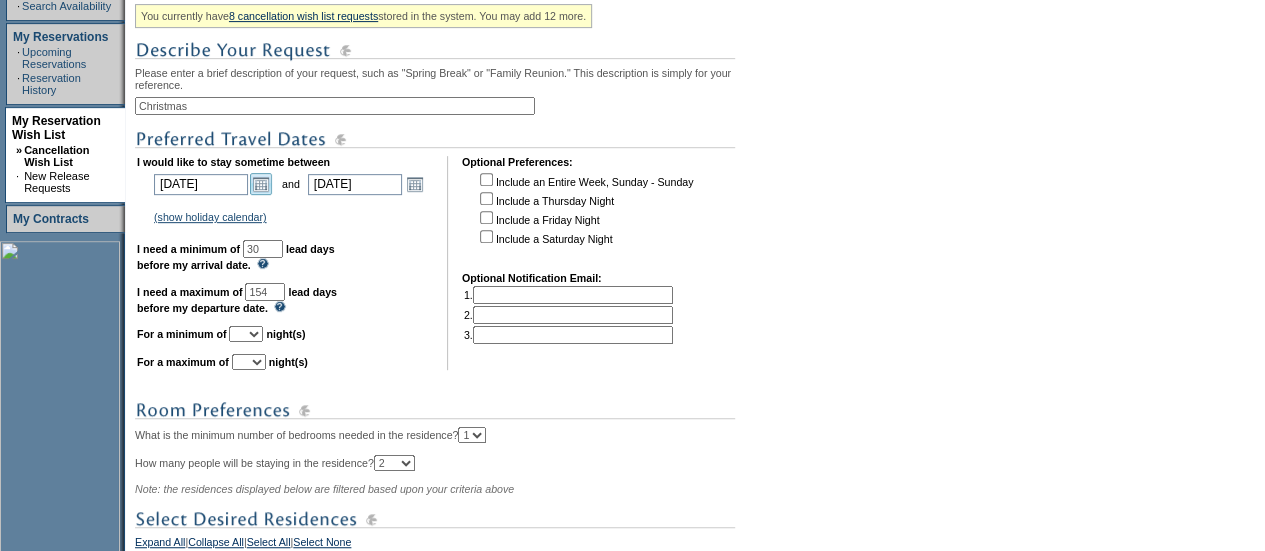 click on "Open the calendar popup." at bounding box center (261, 184) 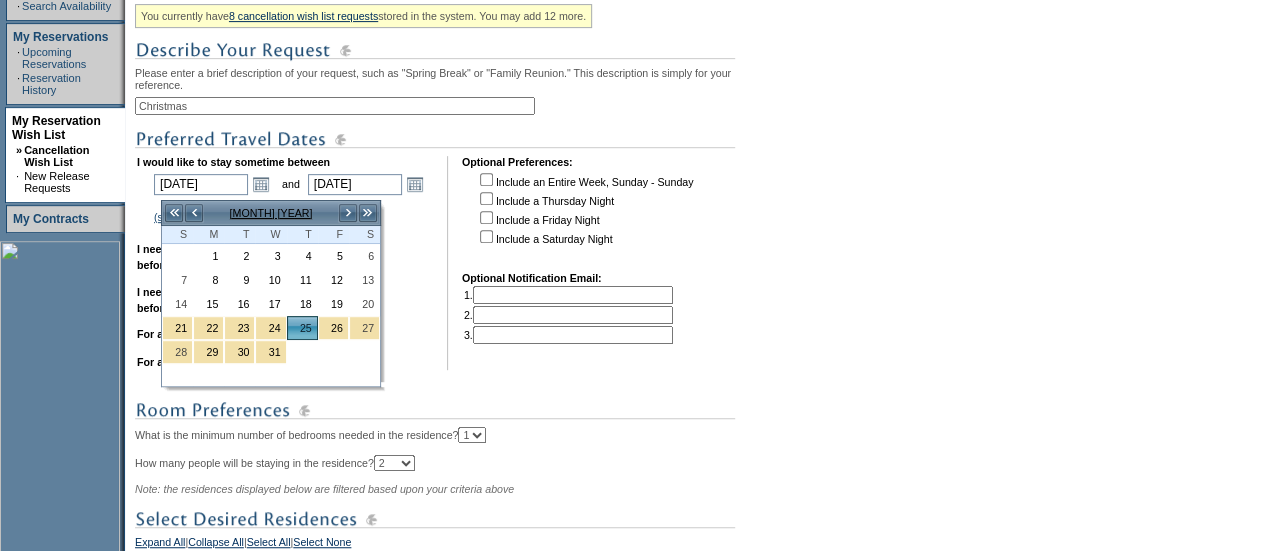 click on "I would like to stay sometime between
2025-12-25
12/25/2025 Open the calendar popup.
and
2026-01-02
1/2/2026 Open the calendar popup.
<< < January 2026 > >>" at bounding box center (285, 263) 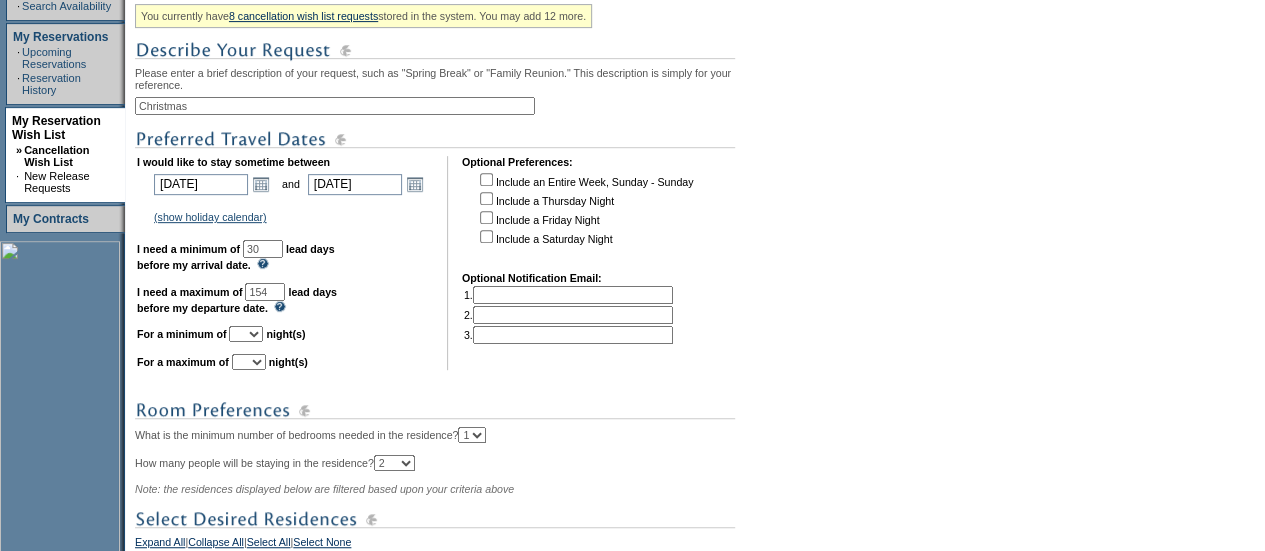 click on "1
2
3
4
5
6
7
8
9
10
11
12
13
14" at bounding box center (246, 334) 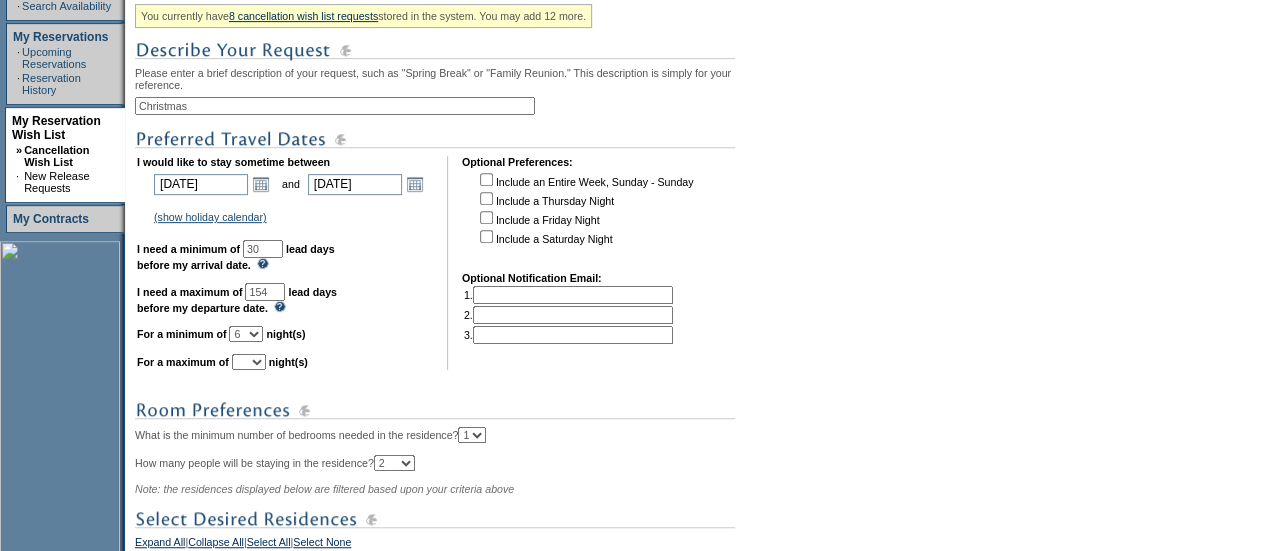 click on "1
2
3
4
5
6
7
8
9
10
11
12
13
14" at bounding box center [246, 334] 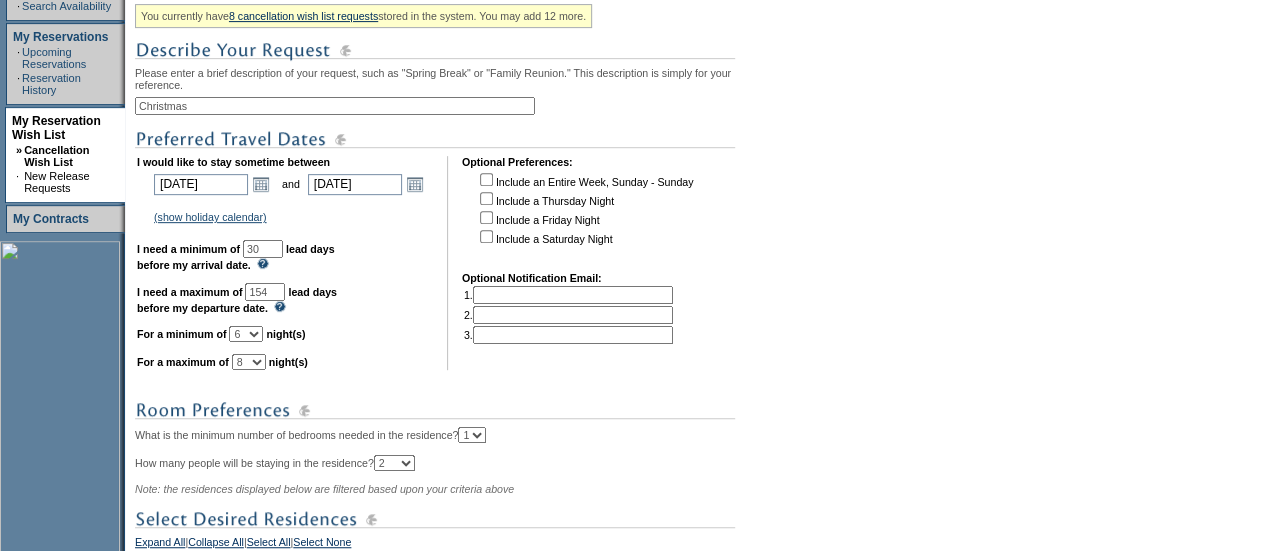 click on "1
2
3
4
5
6
7
8
9
10
11
12
13
14" at bounding box center (249, 362) 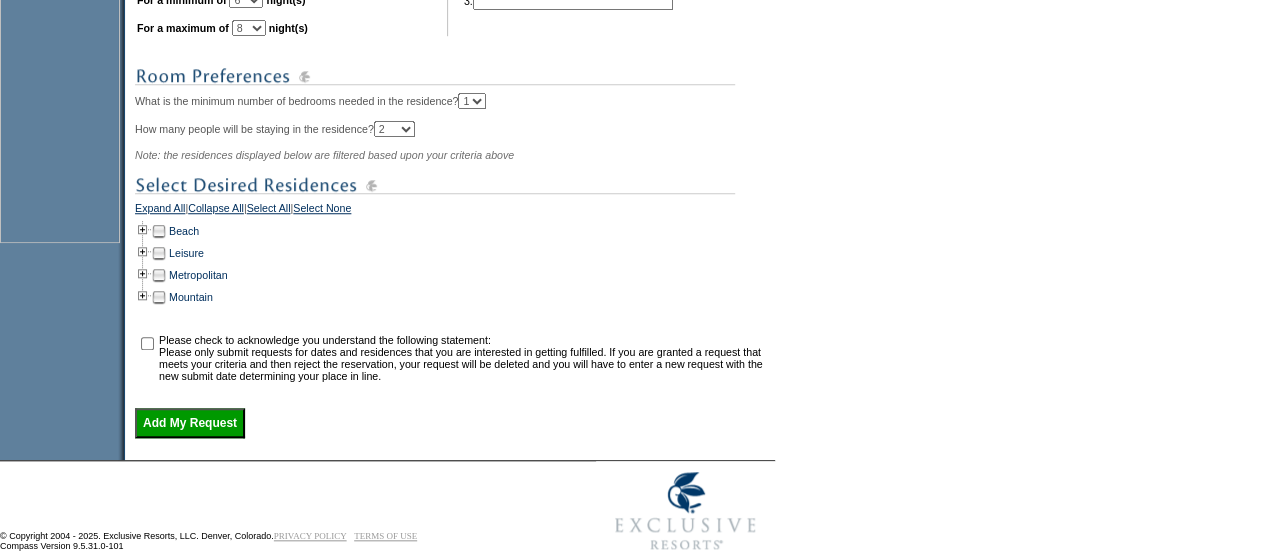 scroll, scrollTop: 725, scrollLeft: 0, axis: vertical 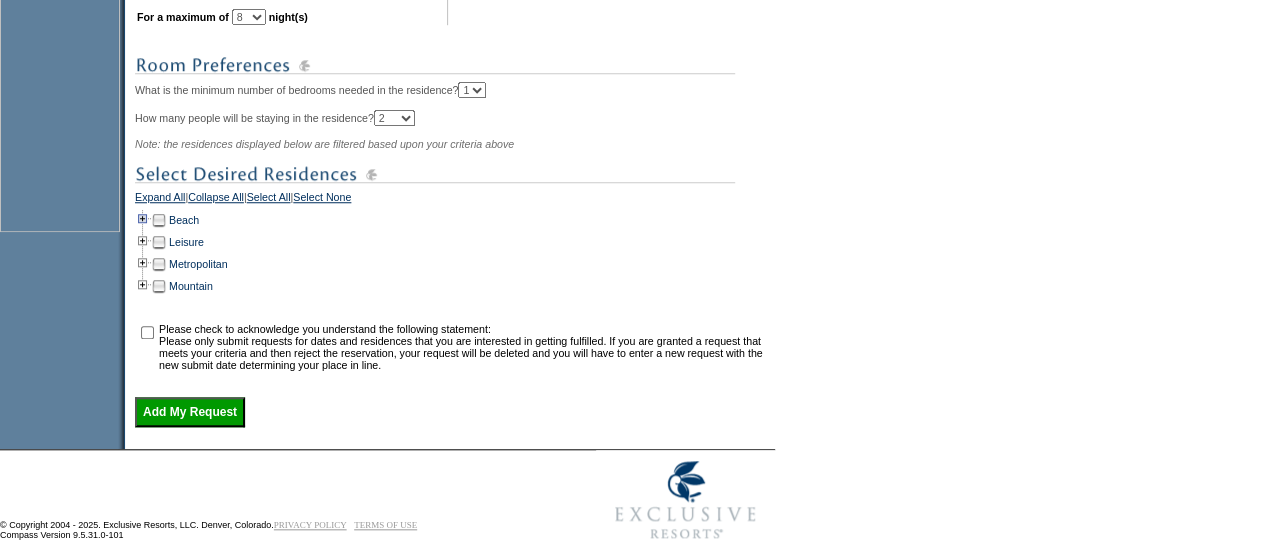 click at bounding box center [143, 220] 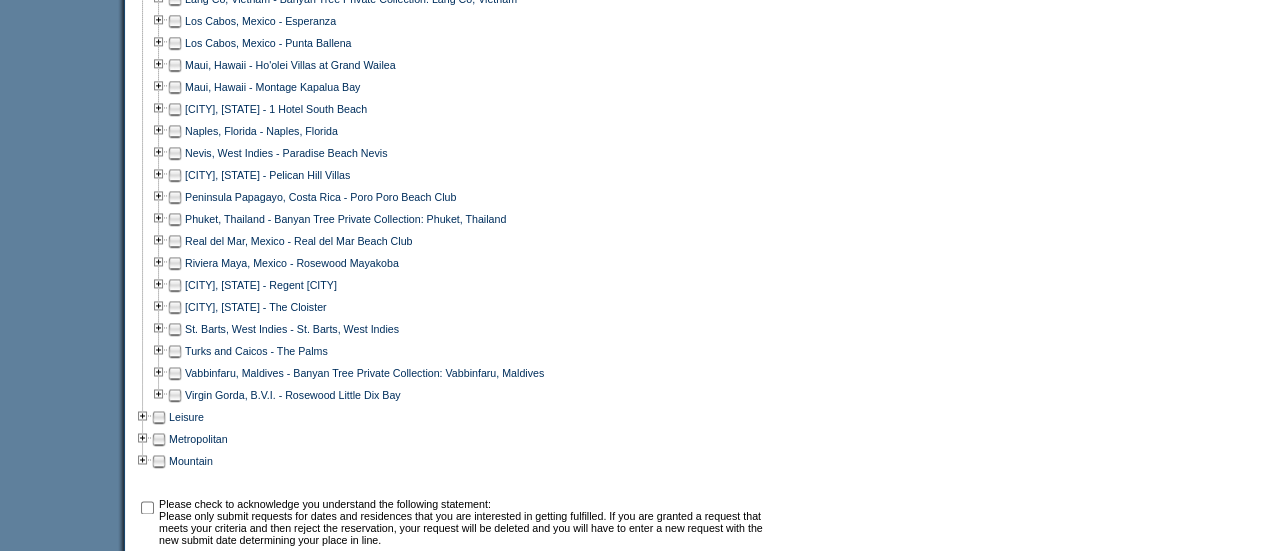 scroll, scrollTop: 1322, scrollLeft: 0, axis: vertical 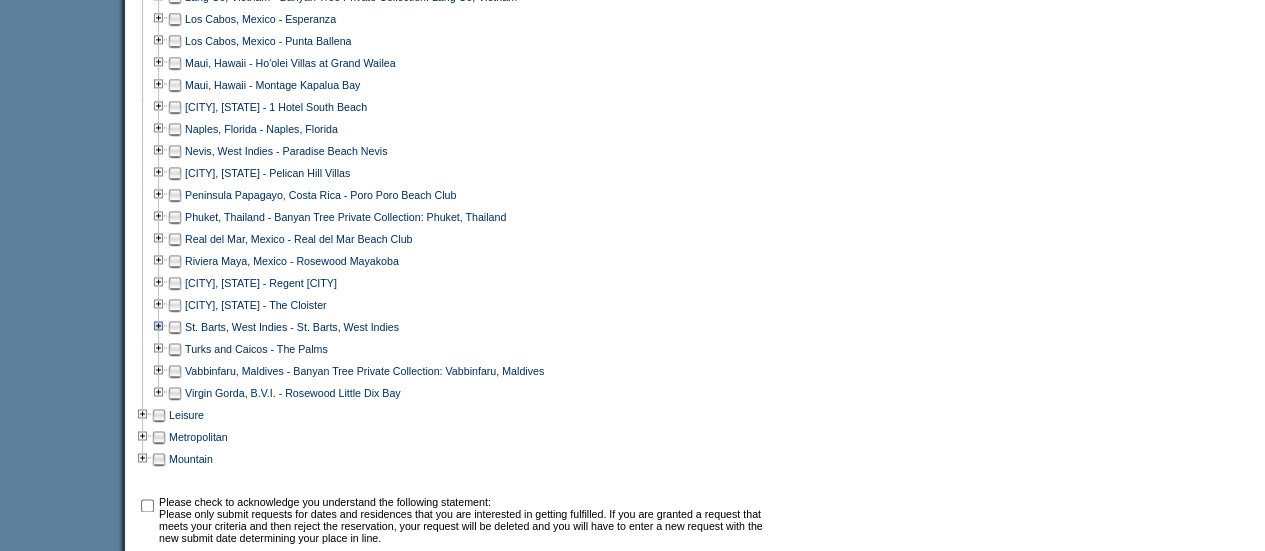 click at bounding box center (159, 327) 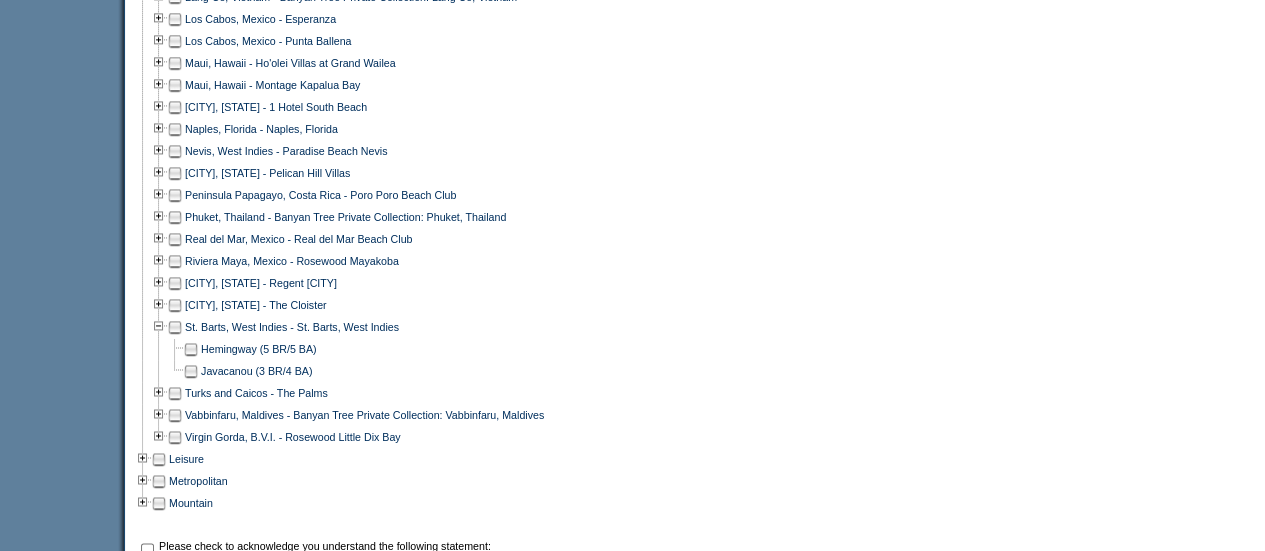 click at bounding box center (191, 371) 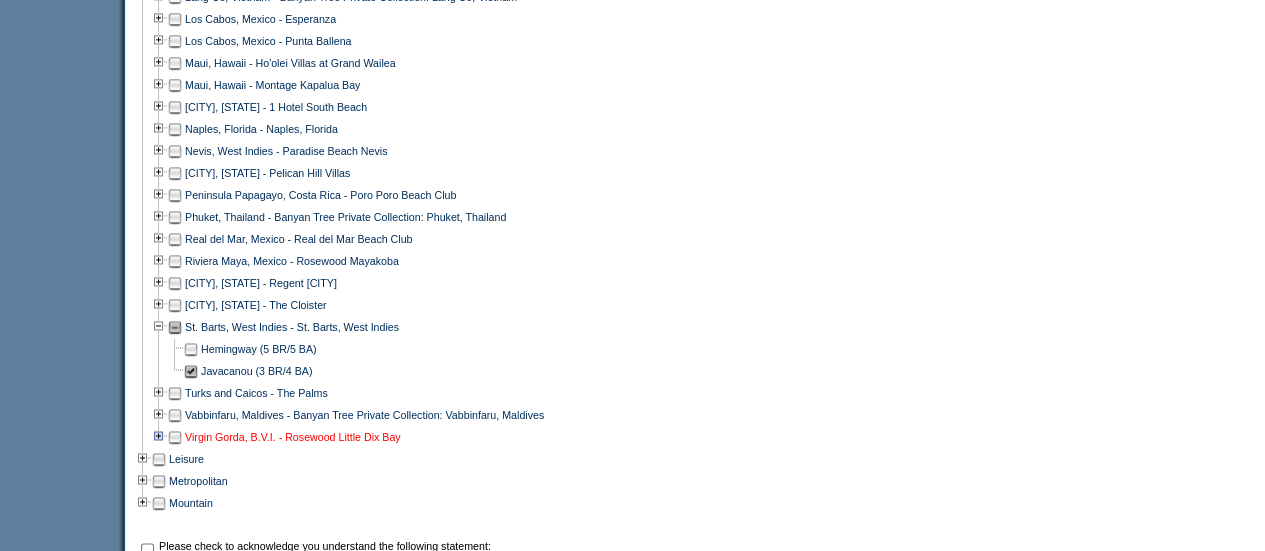 scroll, scrollTop: 1429, scrollLeft: 0, axis: vertical 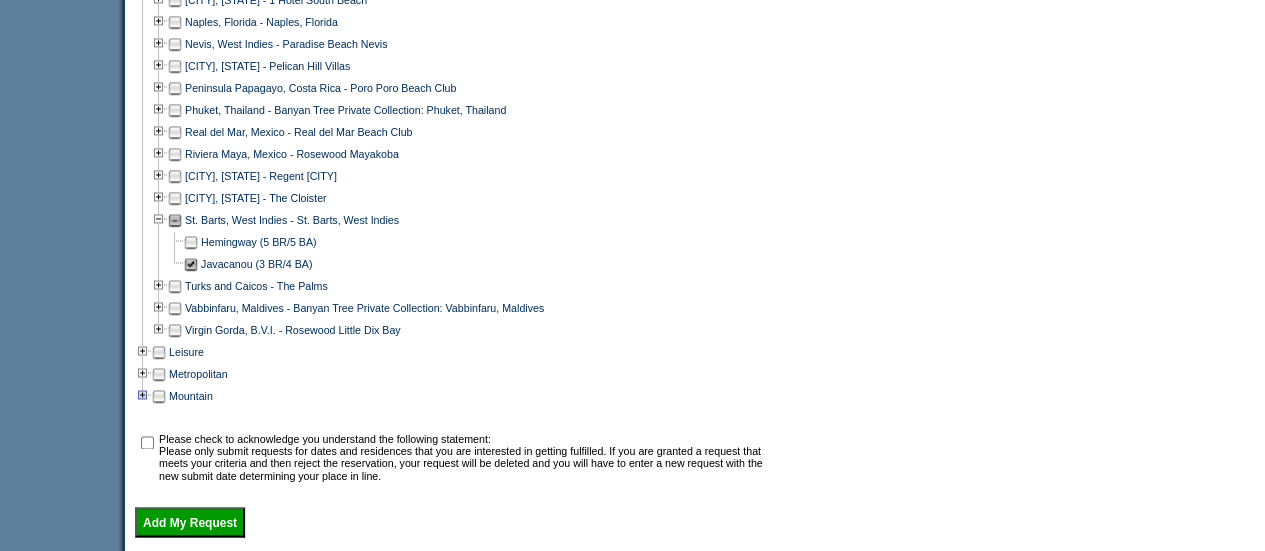 click at bounding box center (143, 396) 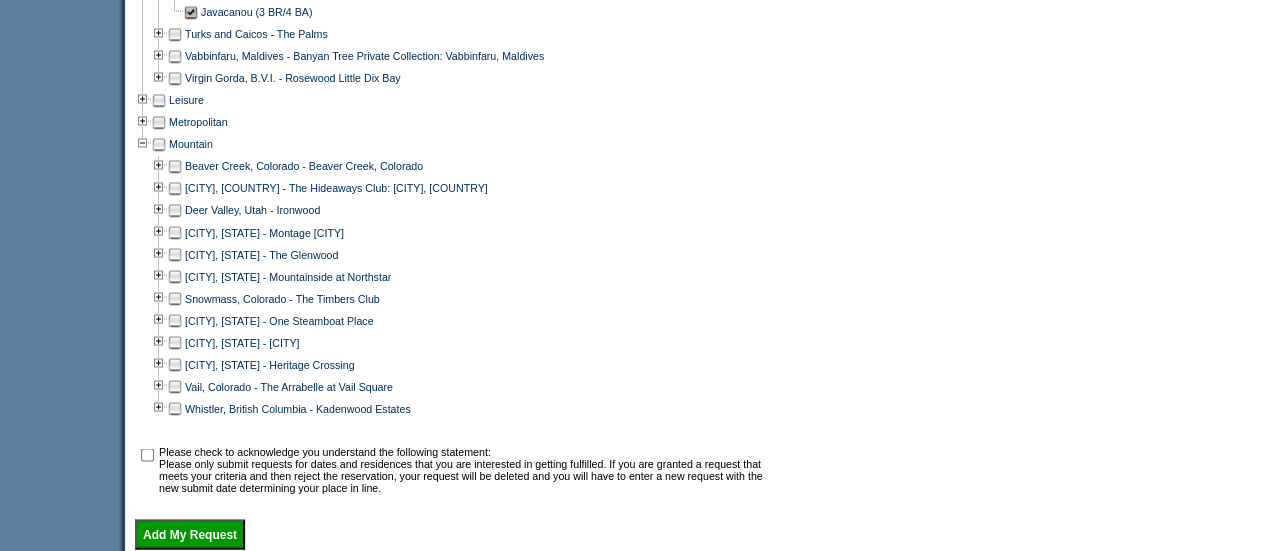 scroll, scrollTop: 1684, scrollLeft: 0, axis: vertical 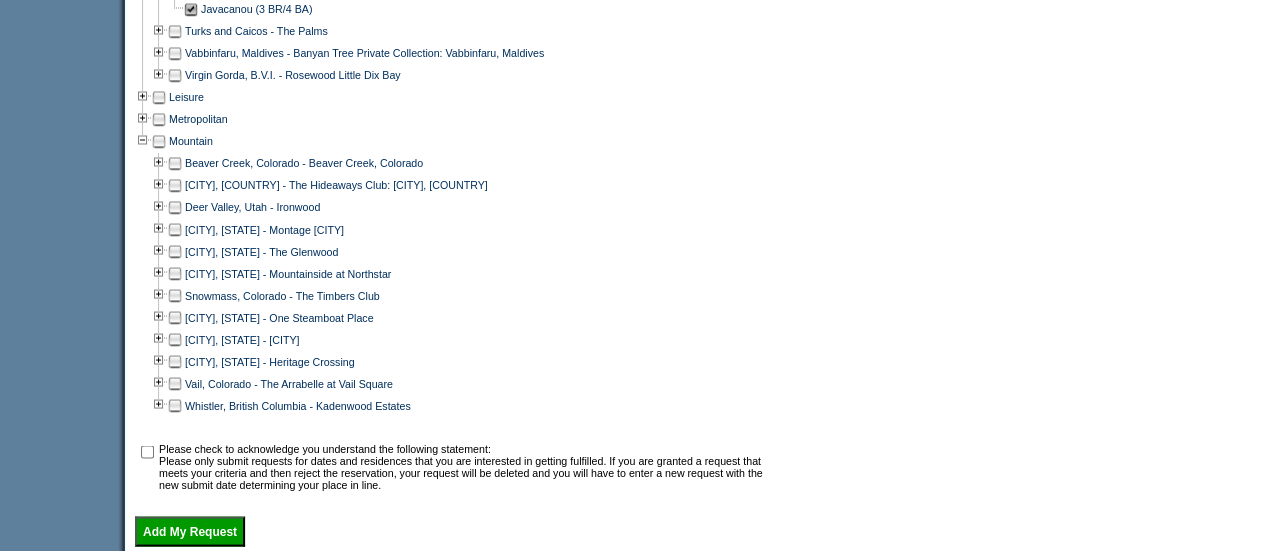 click at bounding box center (175, 339) 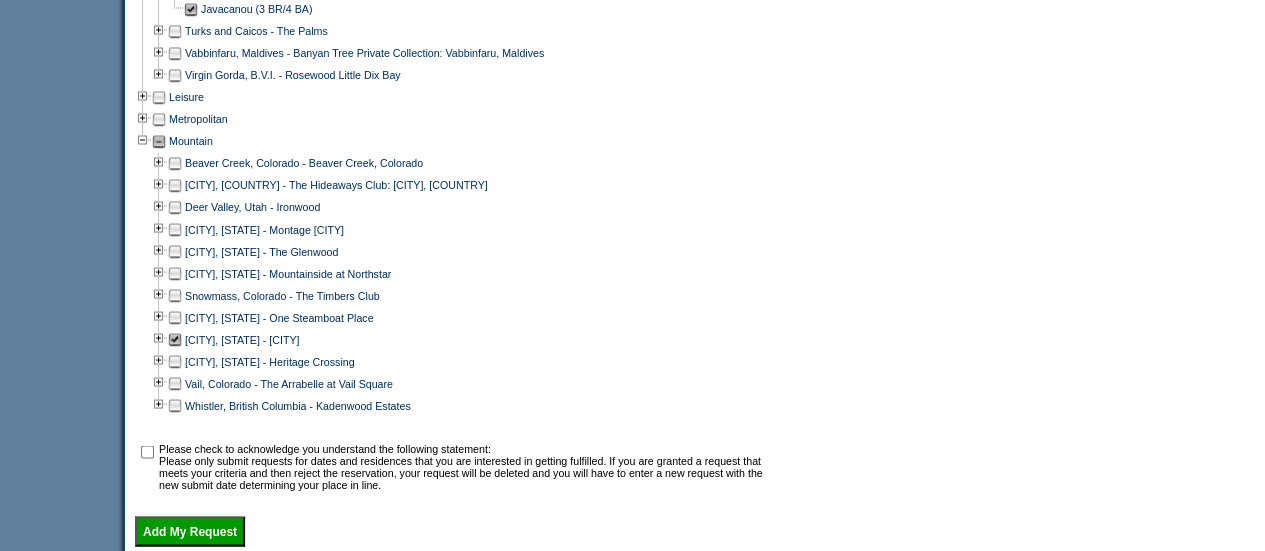 click at bounding box center (175, 361) 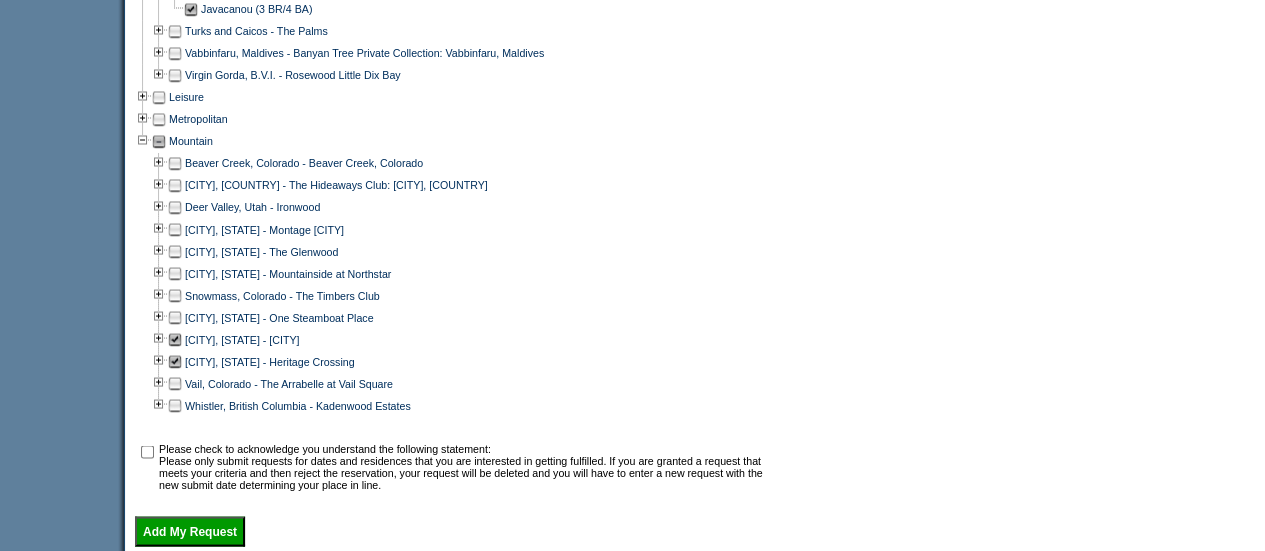click at bounding box center [175, 273] 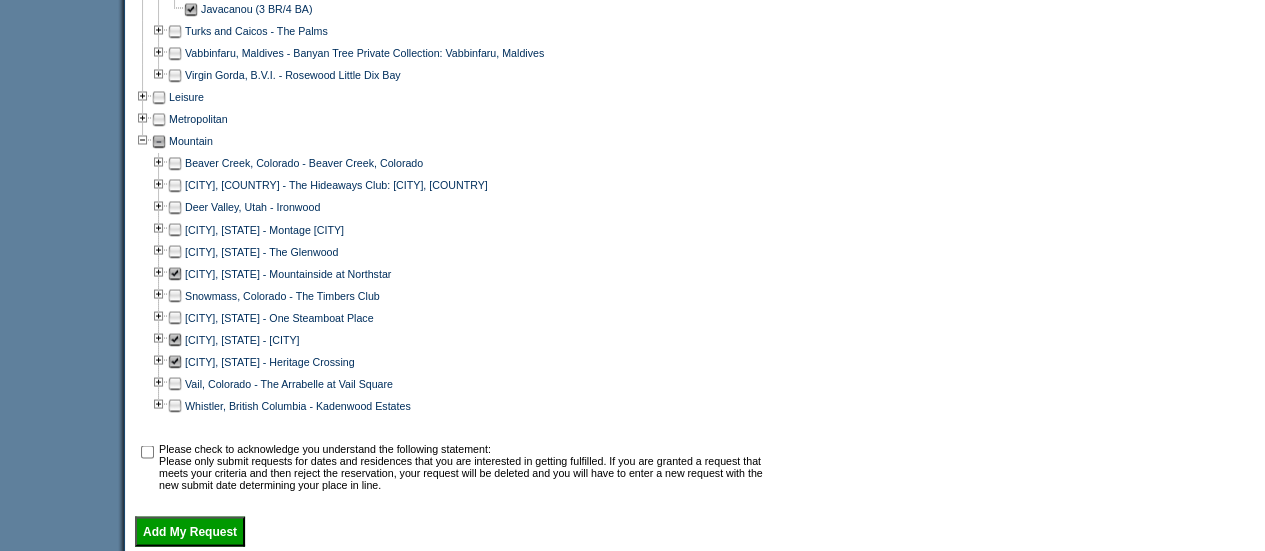 click at bounding box center (175, 229) 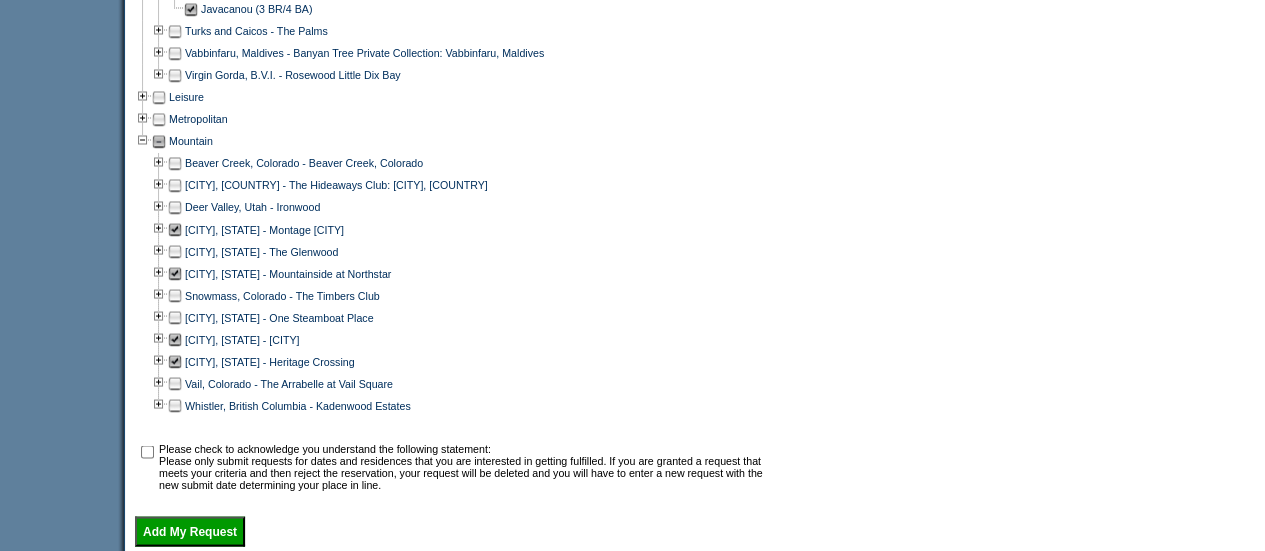 click at bounding box center (175, 207) 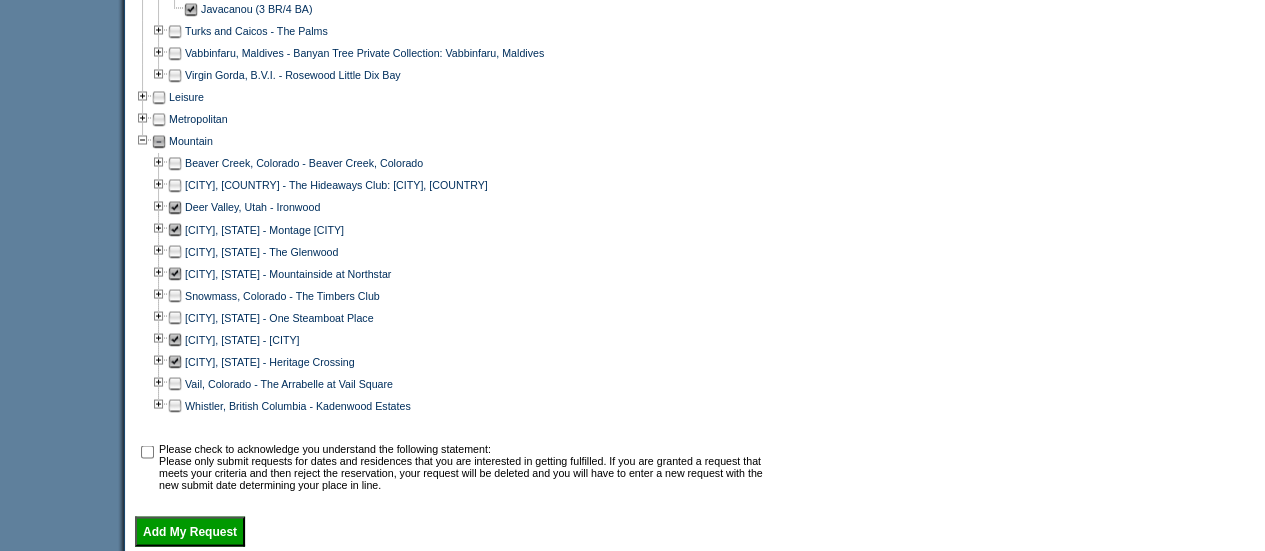 click at bounding box center (175, 295) 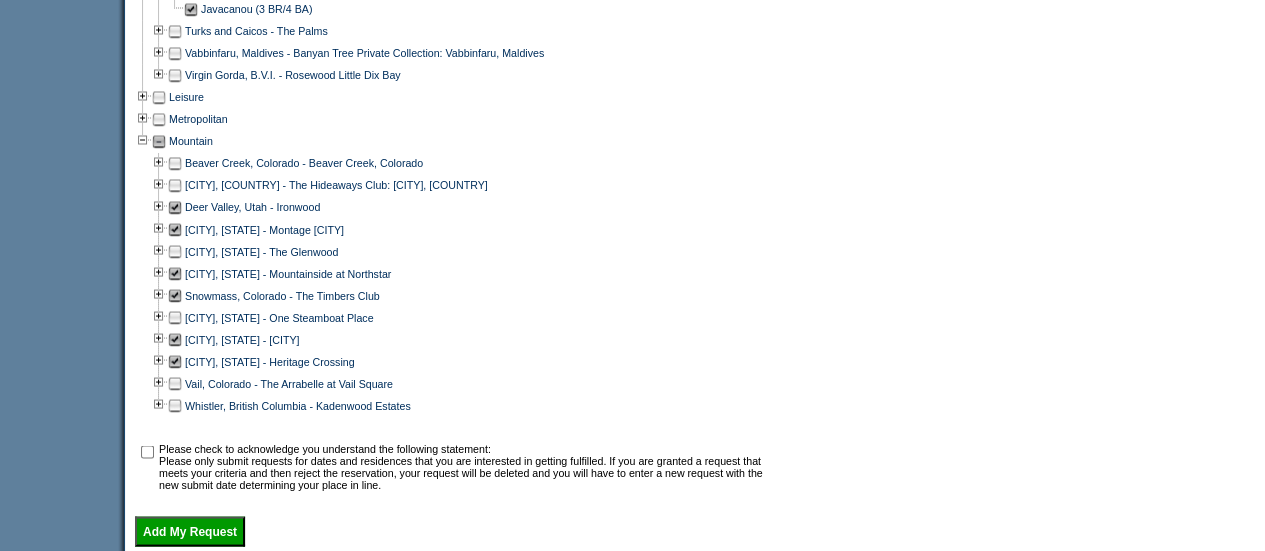 click at bounding box center (147, 451) 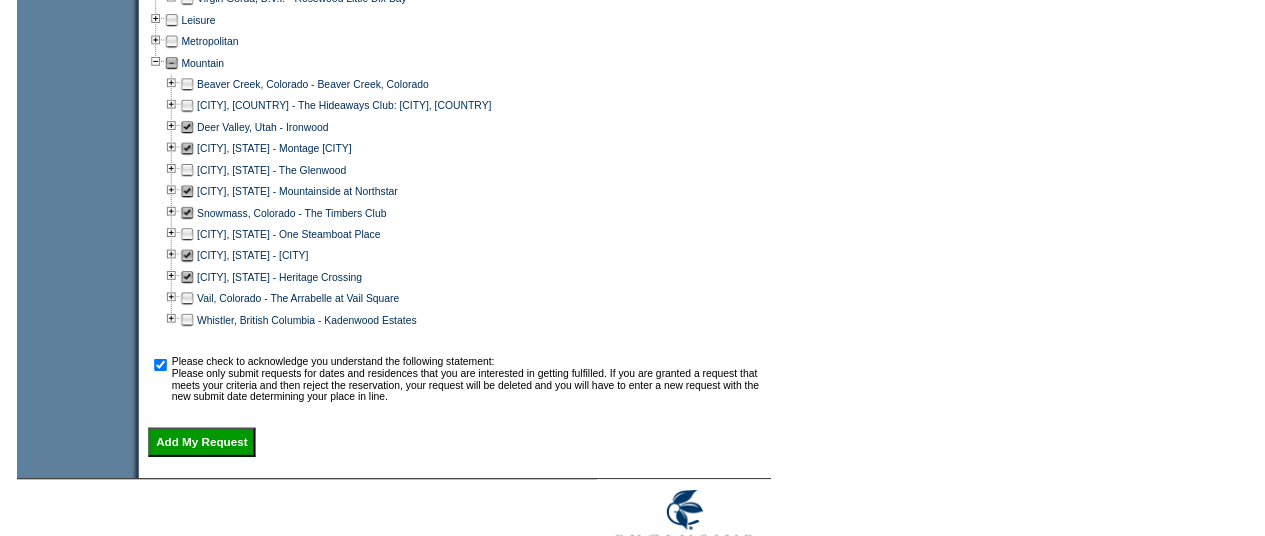 scroll, scrollTop: 1759, scrollLeft: 0, axis: vertical 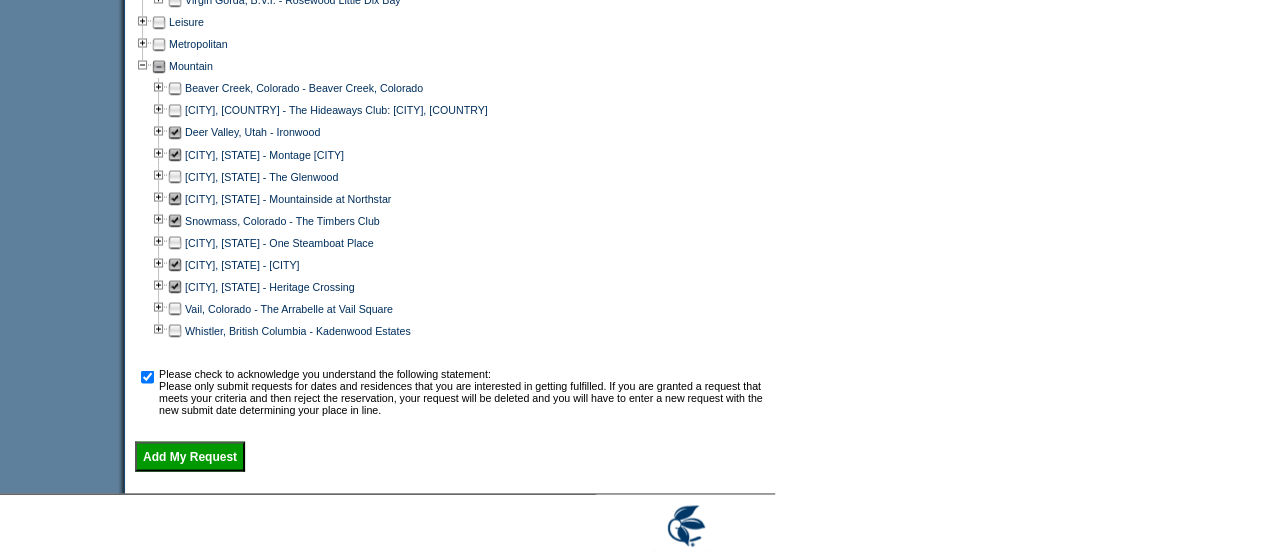 click on "Add My Request" at bounding box center (190, 456) 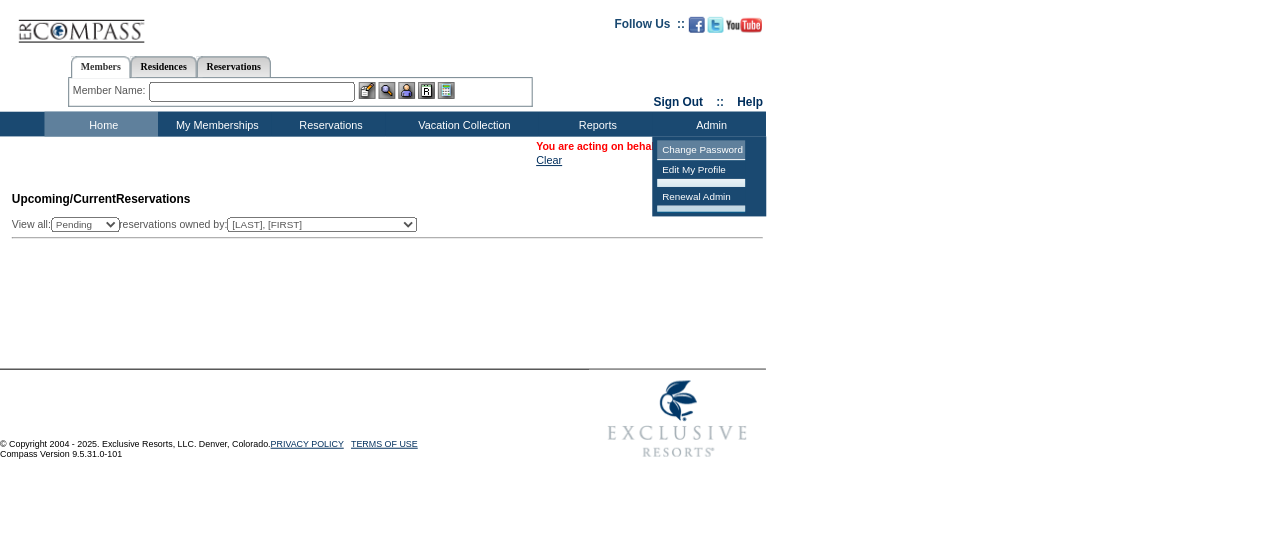 scroll, scrollTop: 0, scrollLeft: 0, axis: both 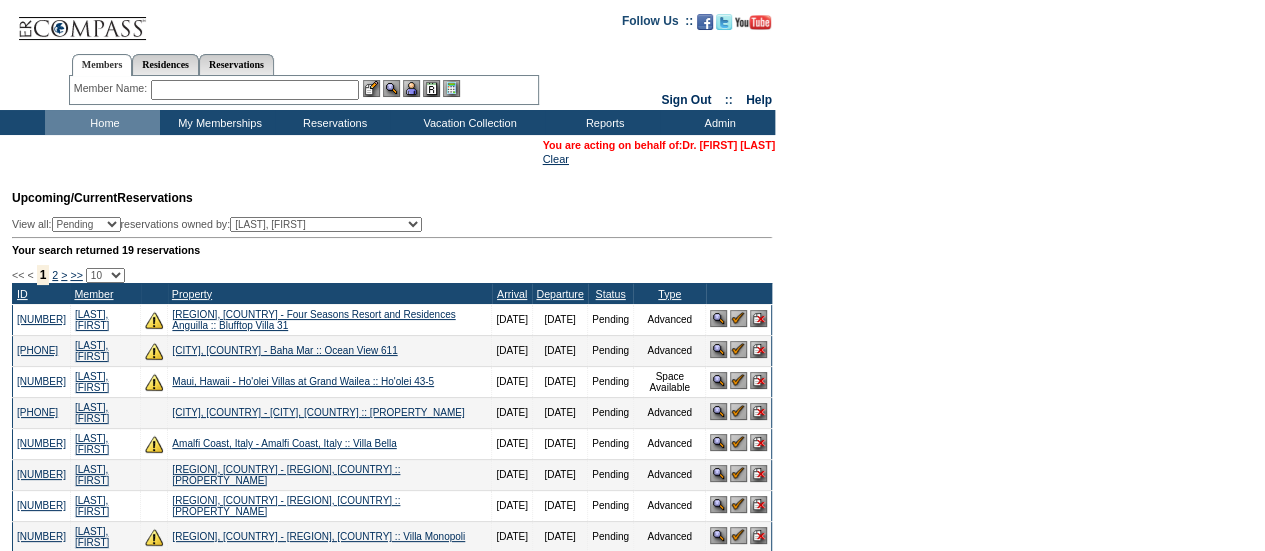 click on "Dr. [FIRST] [LAST]" at bounding box center (728, 145) 